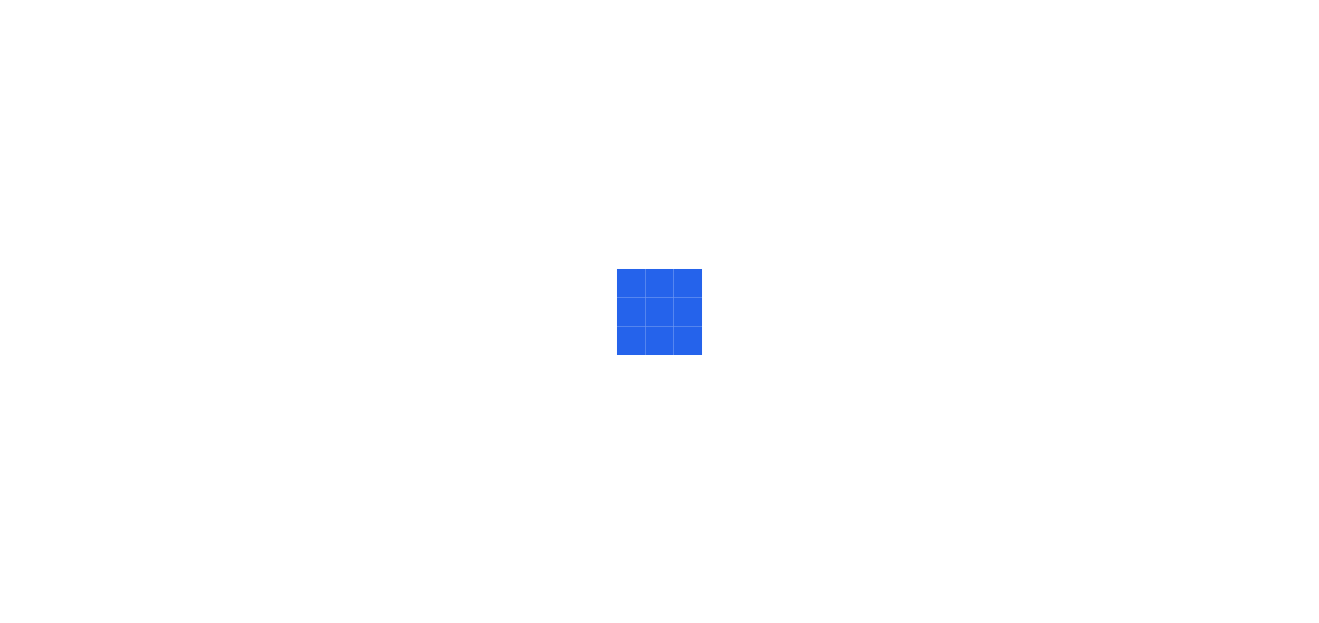 scroll, scrollTop: 0, scrollLeft: 0, axis: both 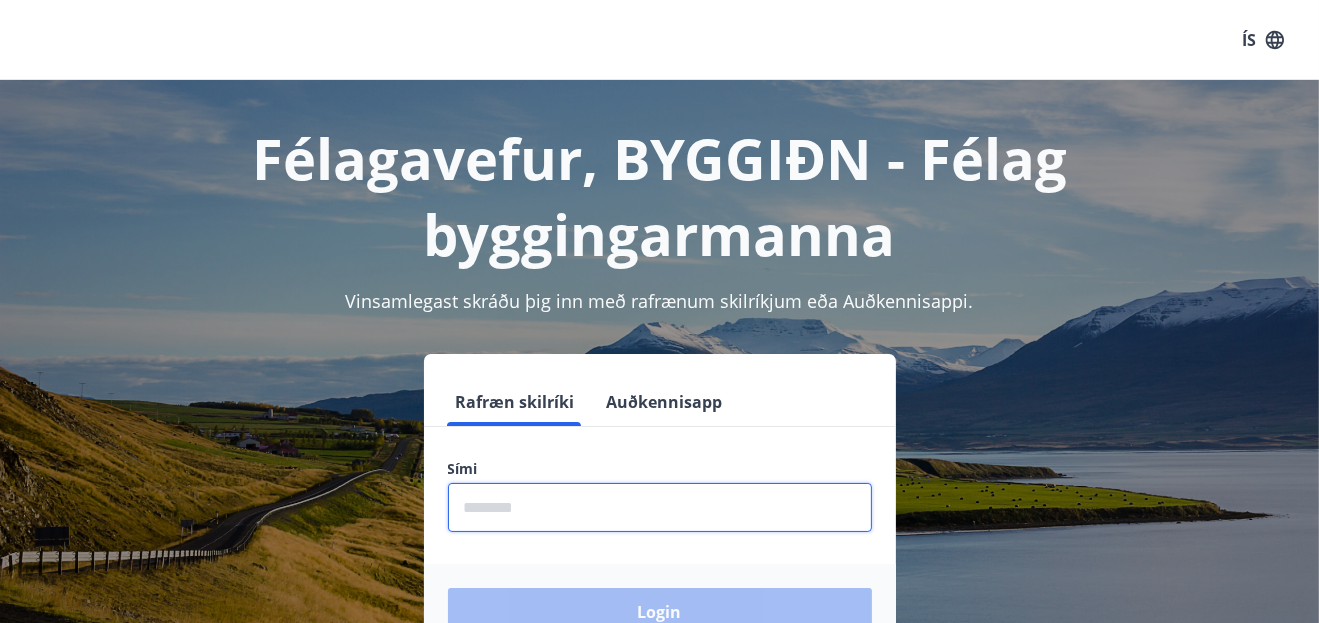click at bounding box center (660, 507) 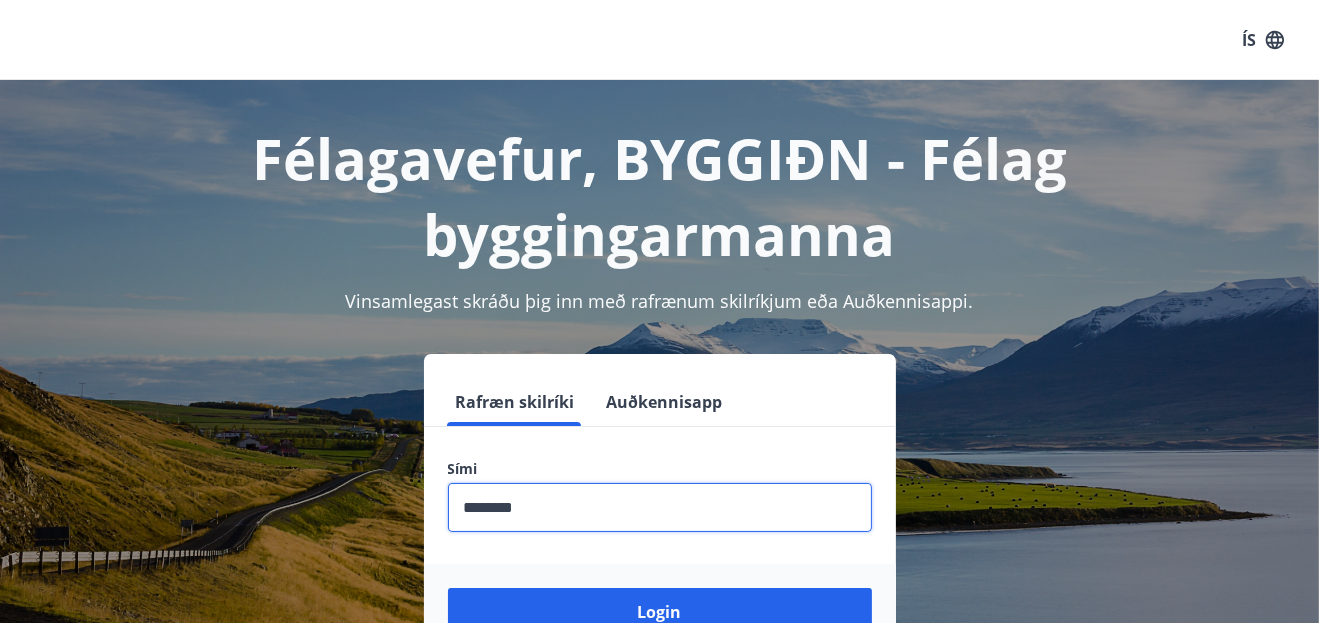 scroll, scrollTop: 247, scrollLeft: 0, axis: vertical 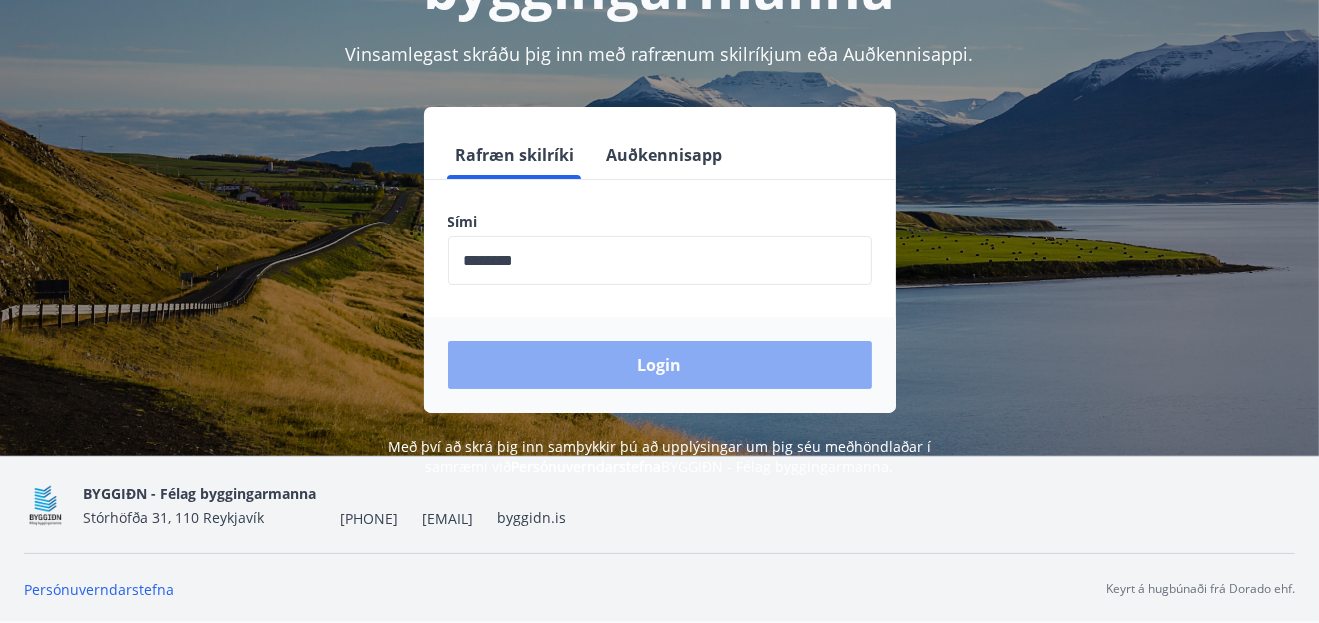 click on "Login" at bounding box center [660, 365] 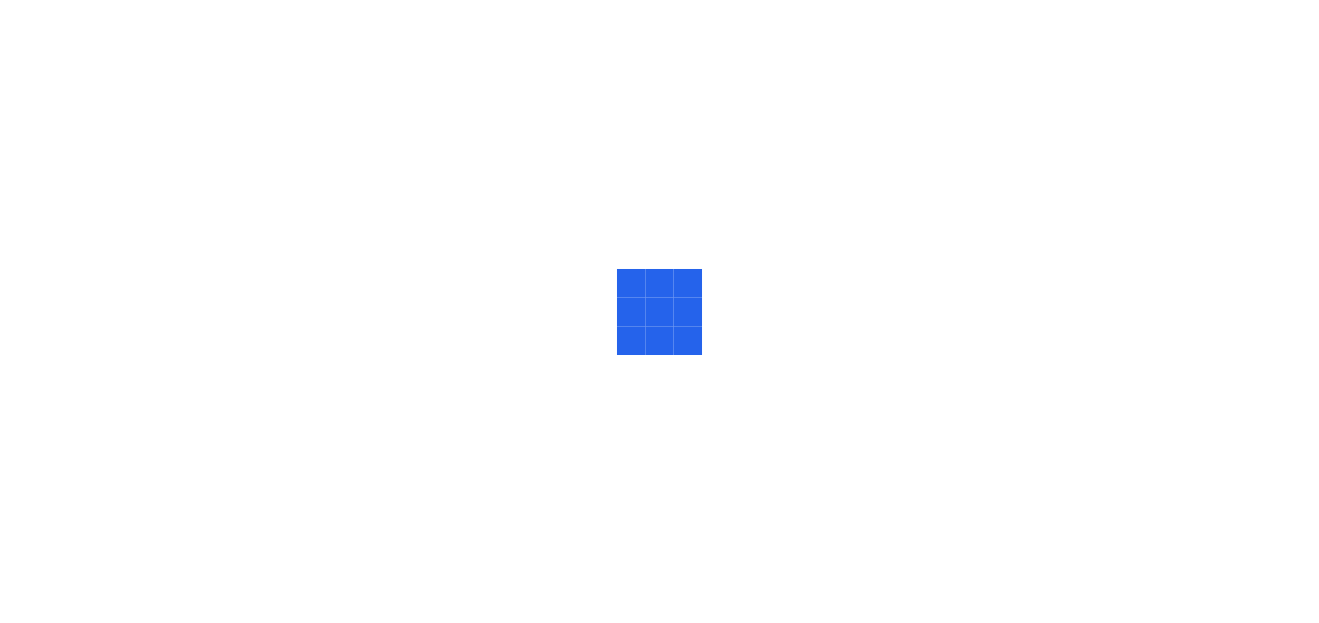 scroll, scrollTop: 0, scrollLeft: 0, axis: both 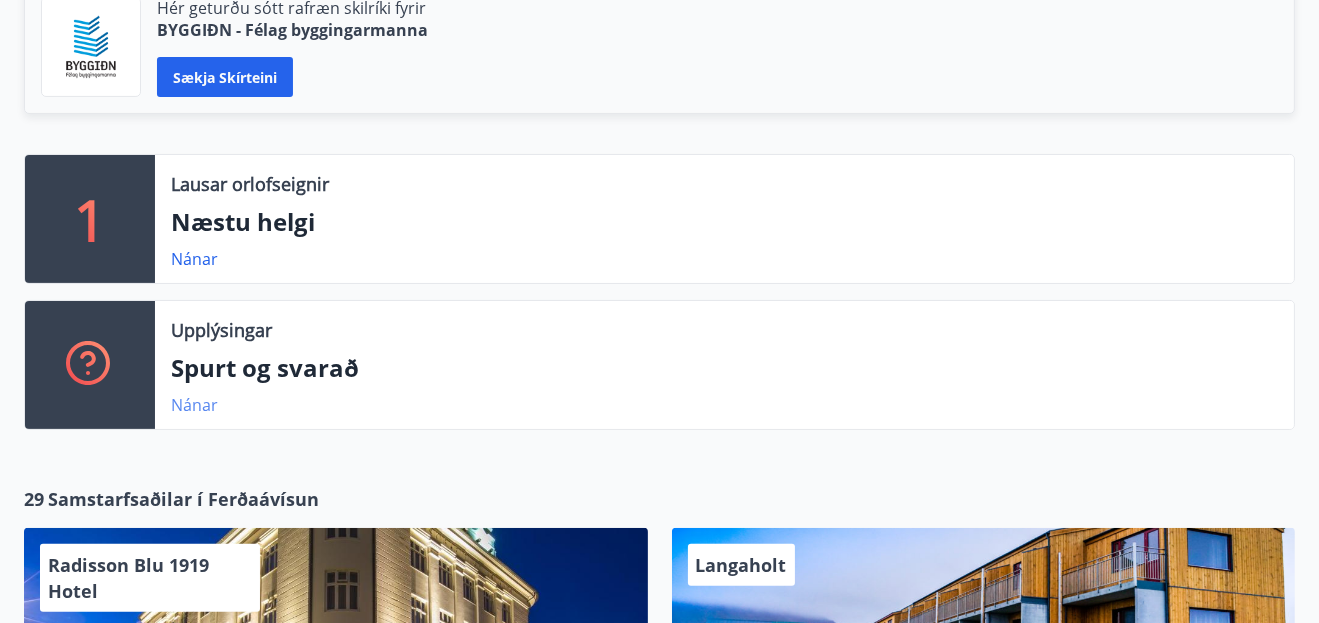 click on "Nánar" at bounding box center (194, 259) 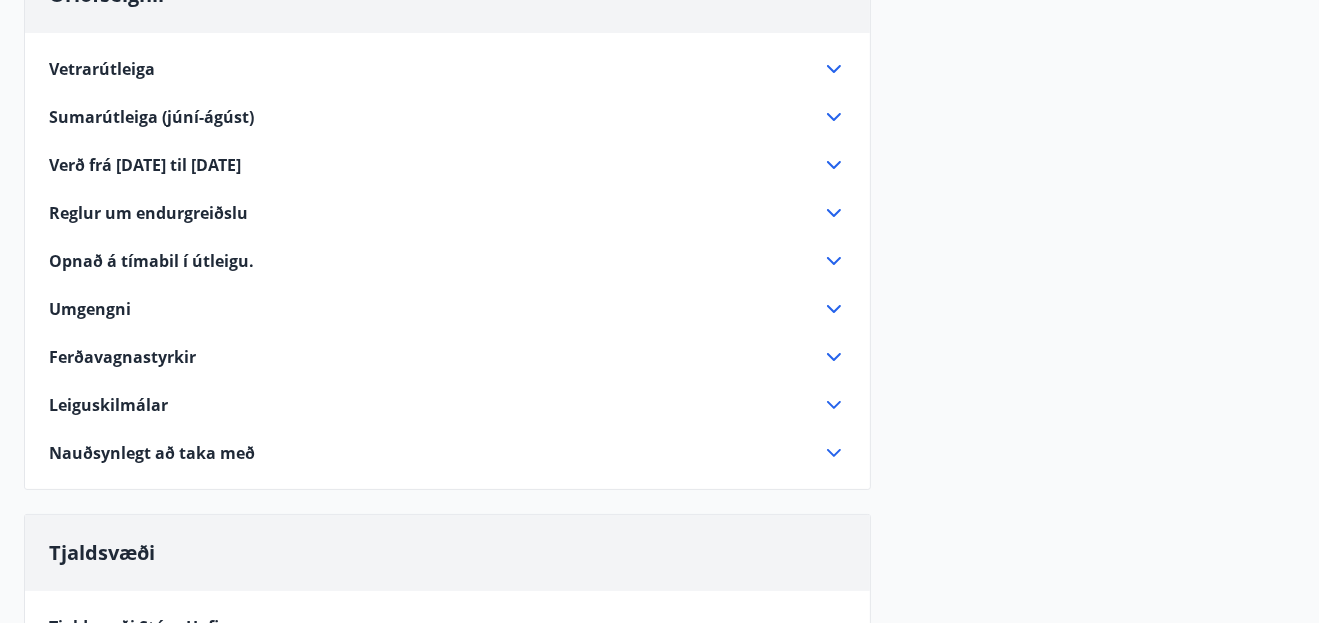 scroll, scrollTop: 266, scrollLeft: 0, axis: vertical 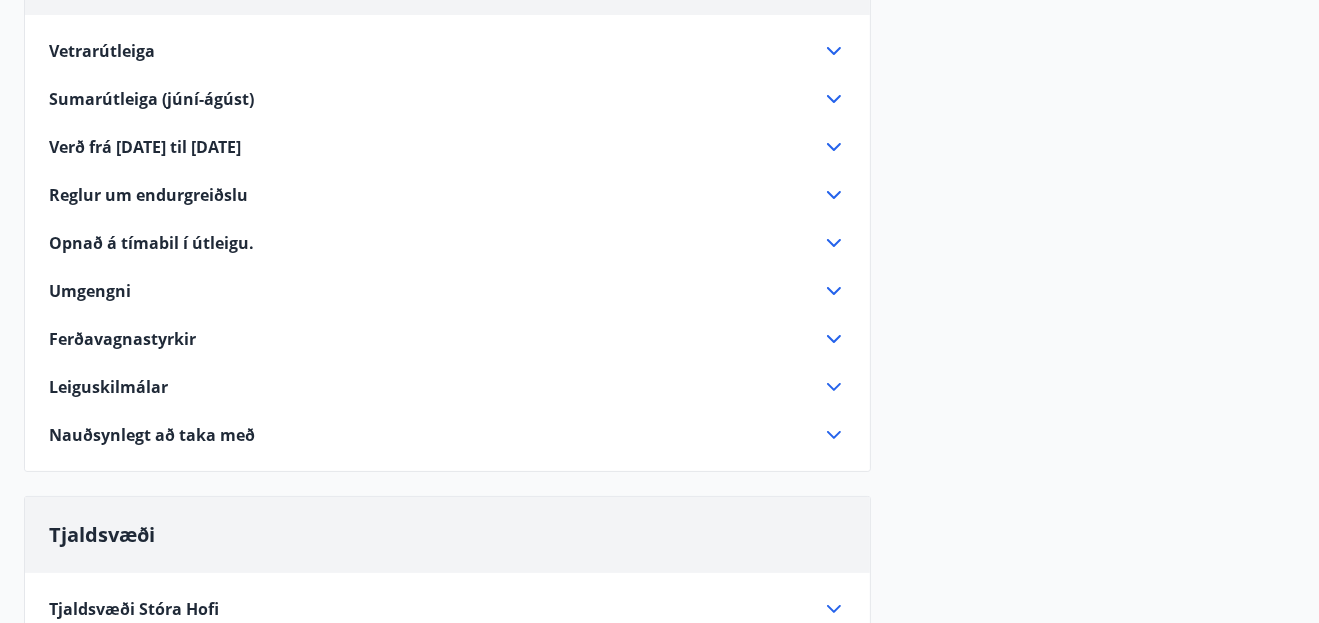 click at bounding box center (834, 291) 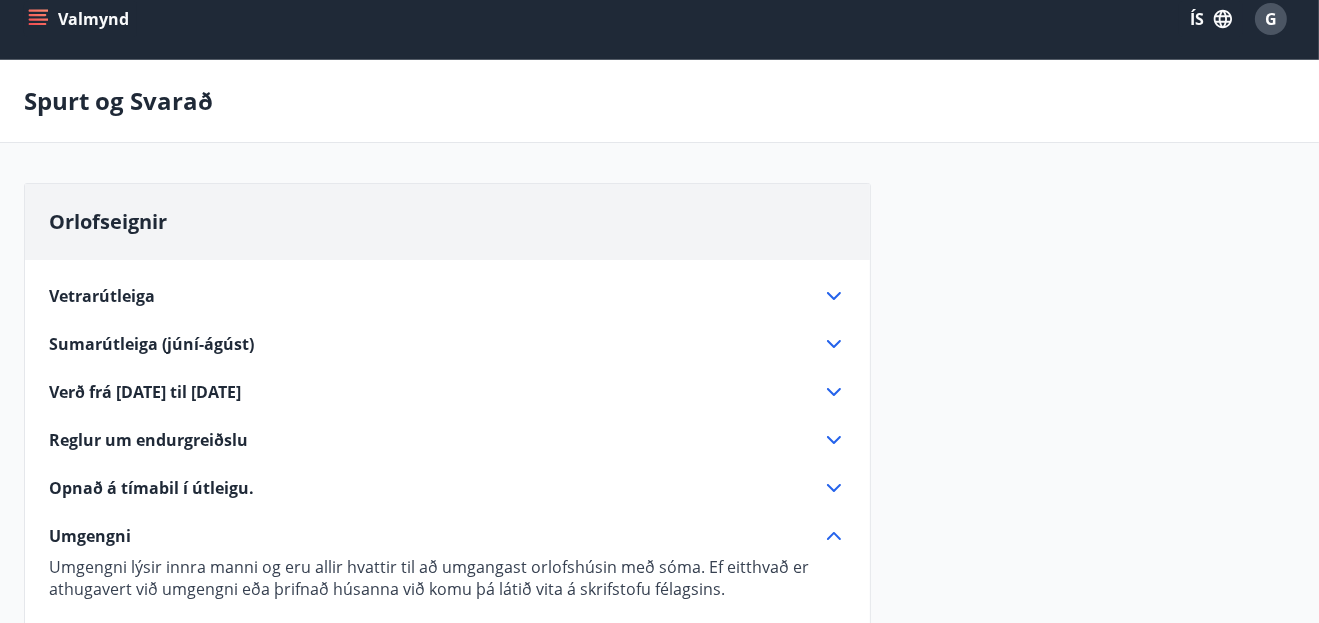 scroll, scrollTop: 0, scrollLeft: 0, axis: both 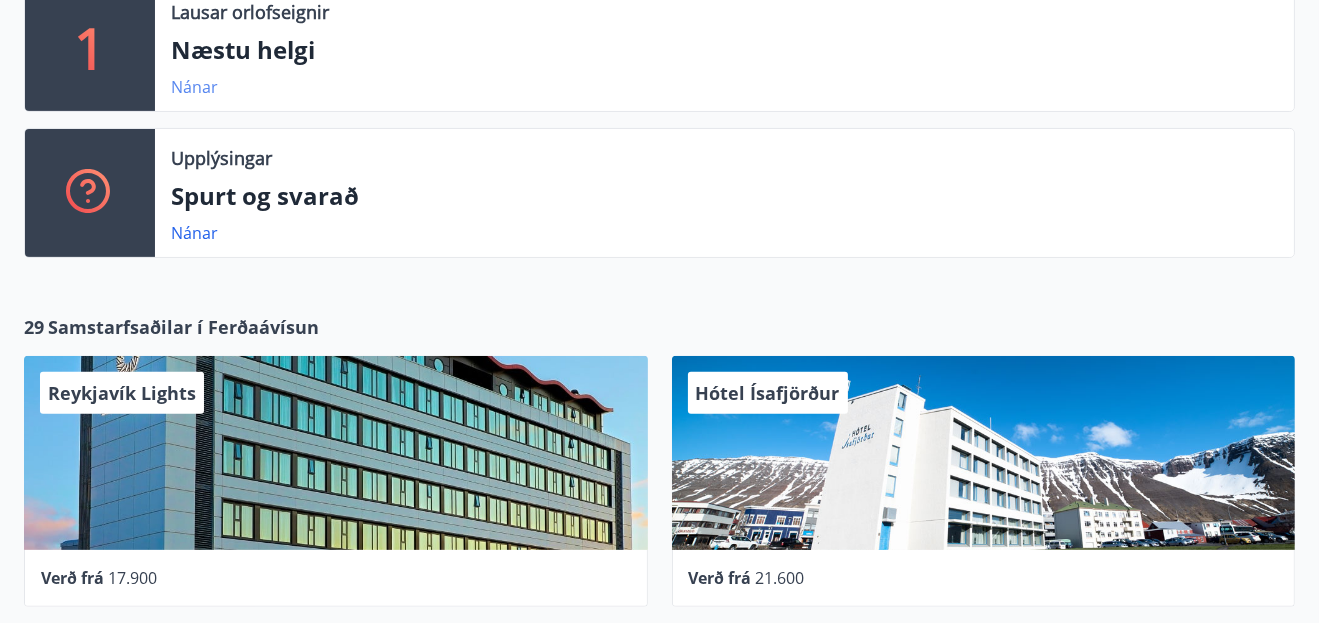 click on "Nánar" at bounding box center (194, 87) 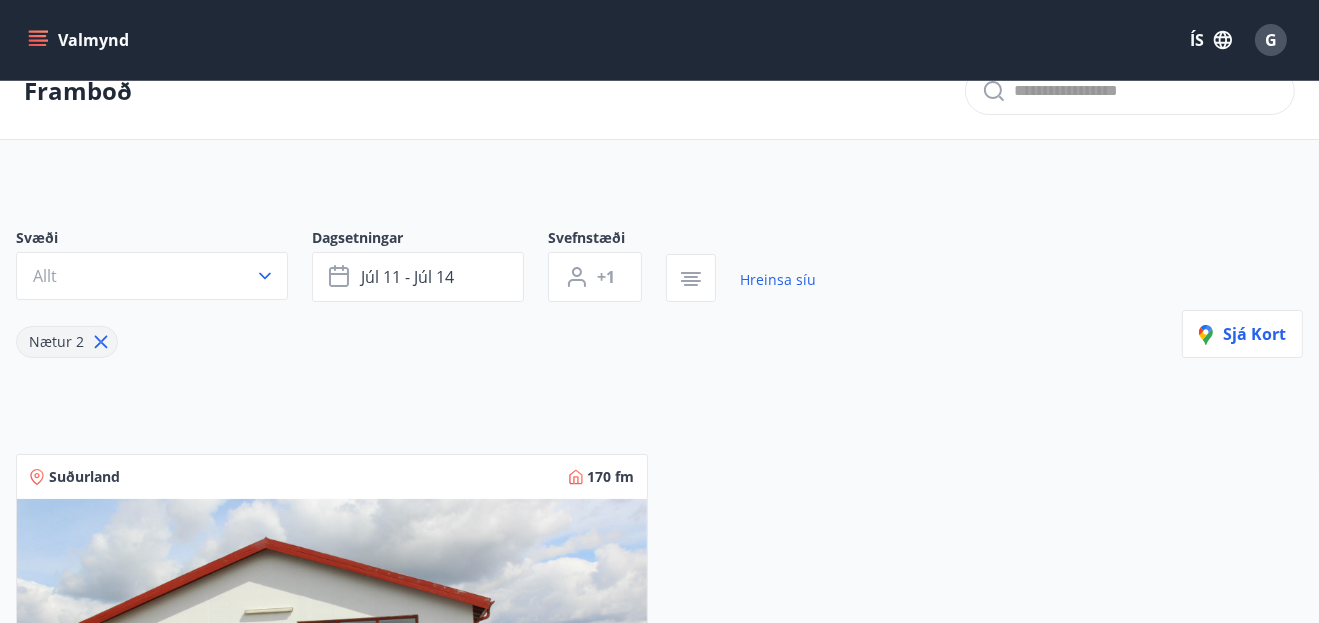 scroll, scrollTop: 0, scrollLeft: 0, axis: both 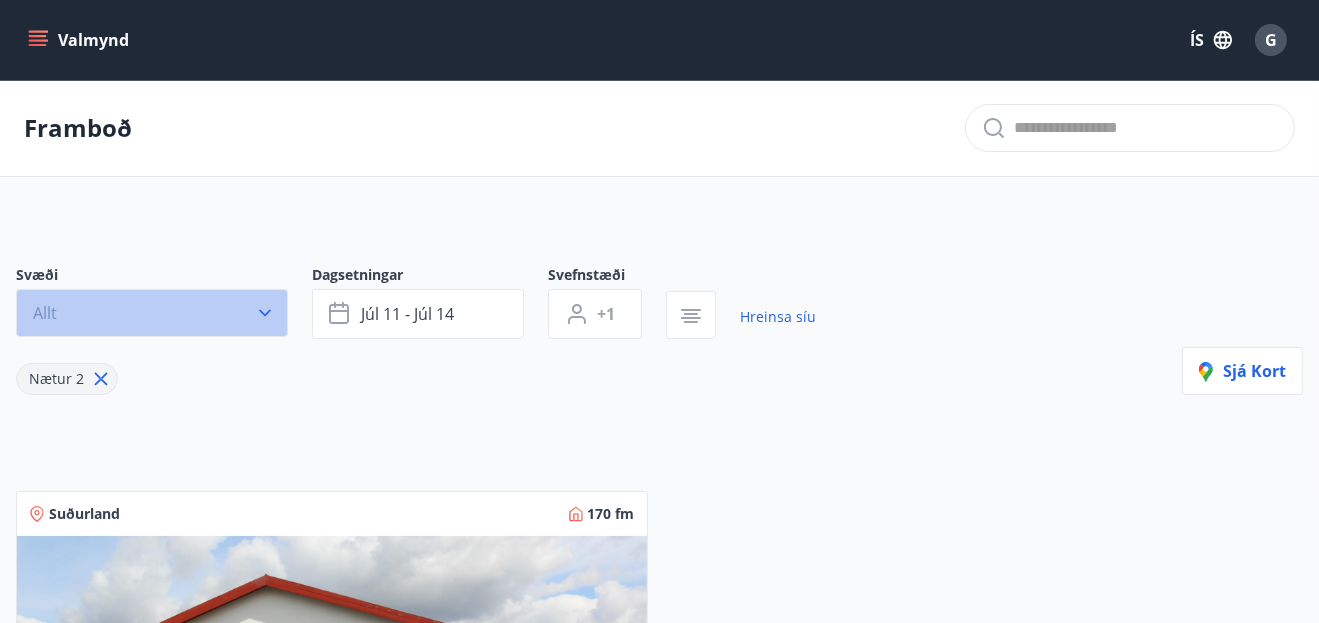 click at bounding box center [265, 313] 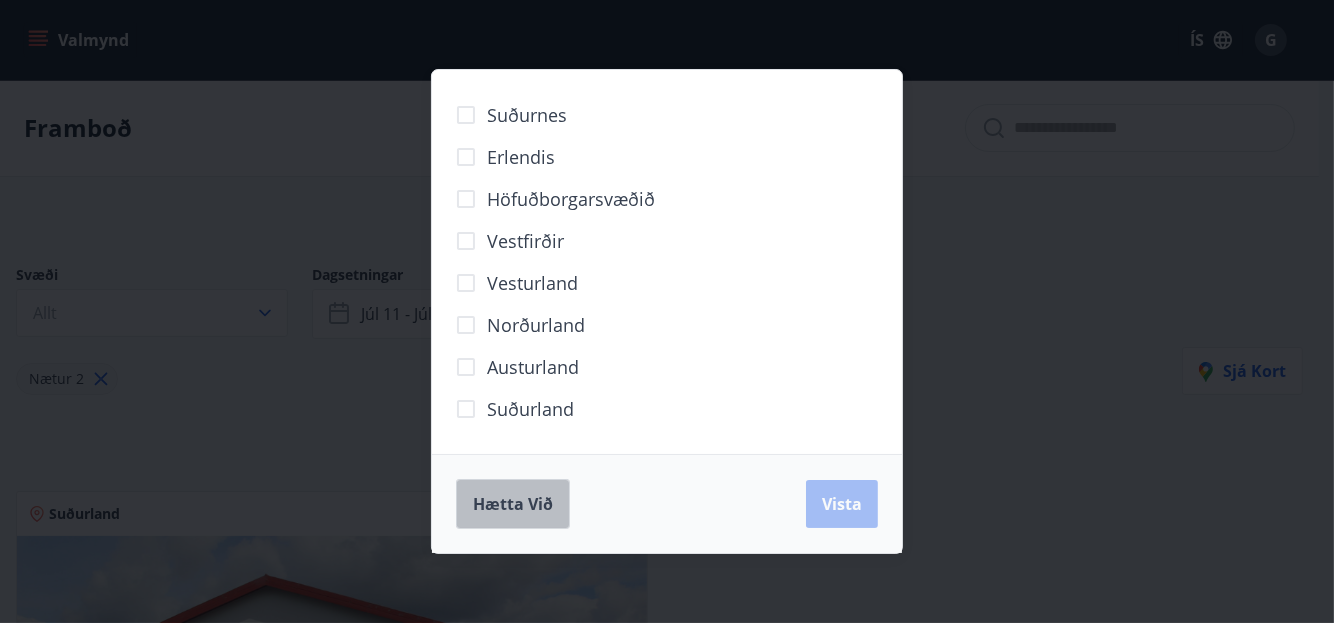 click on "Hætta við" at bounding box center (513, 504) 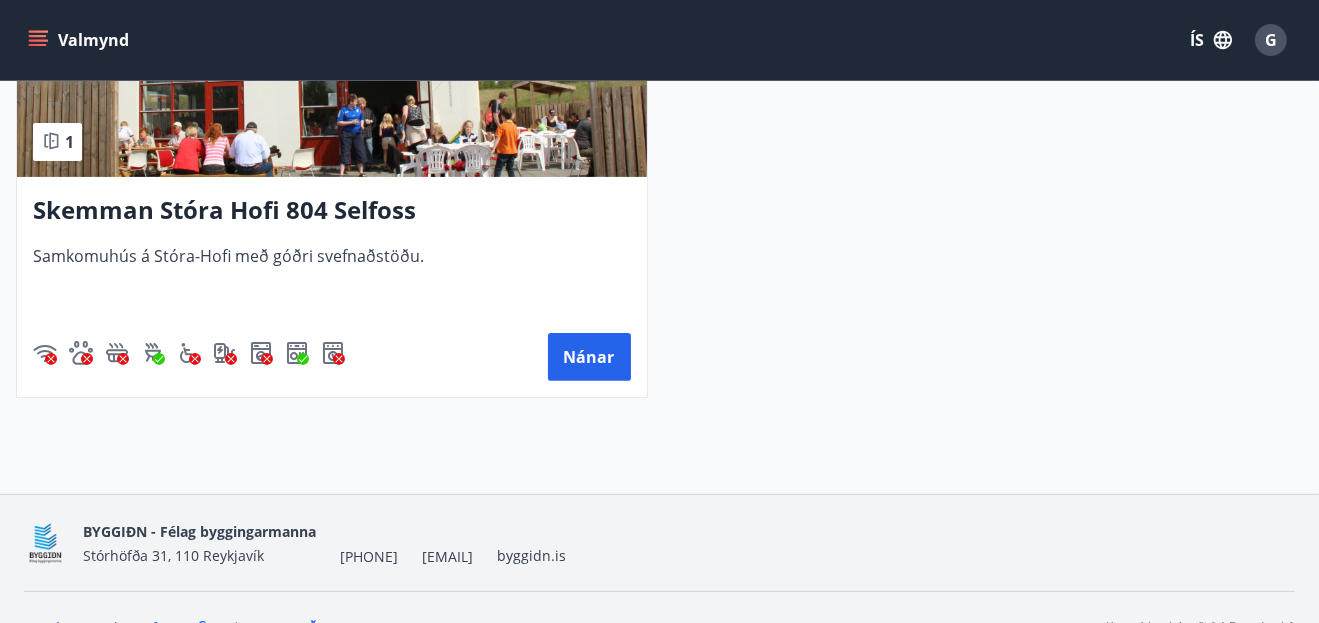 scroll, scrollTop: 648, scrollLeft: 0, axis: vertical 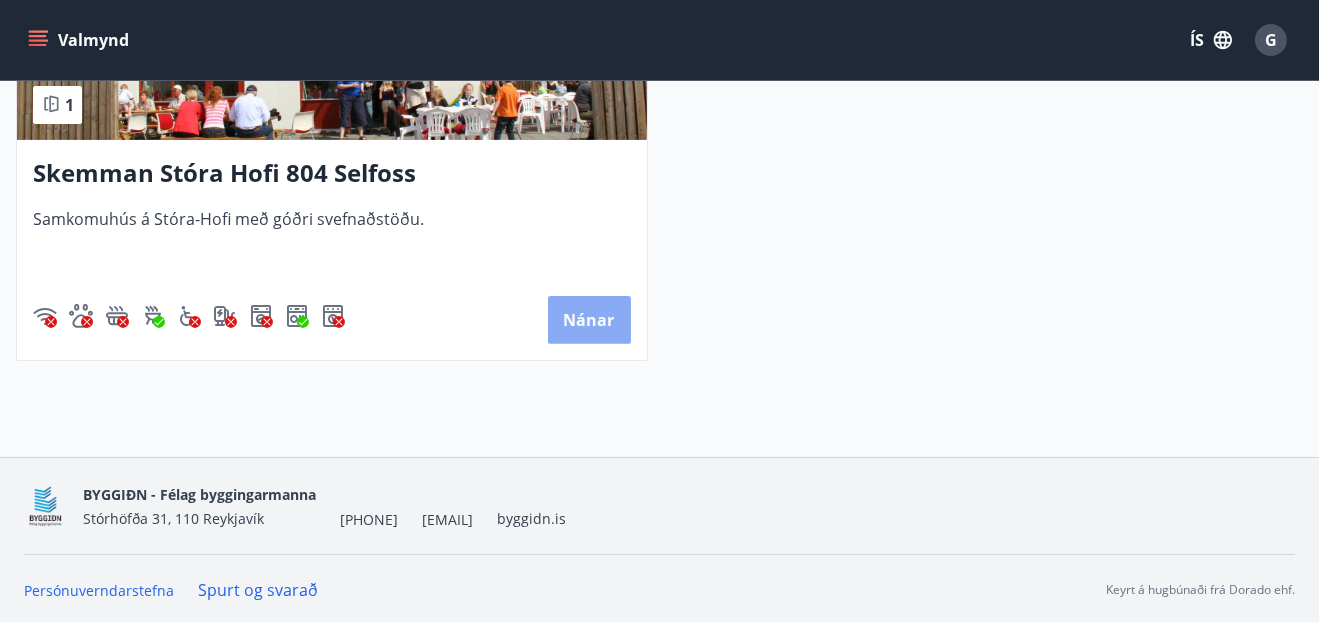 click on "Nánar" at bounding box center (589, 320) 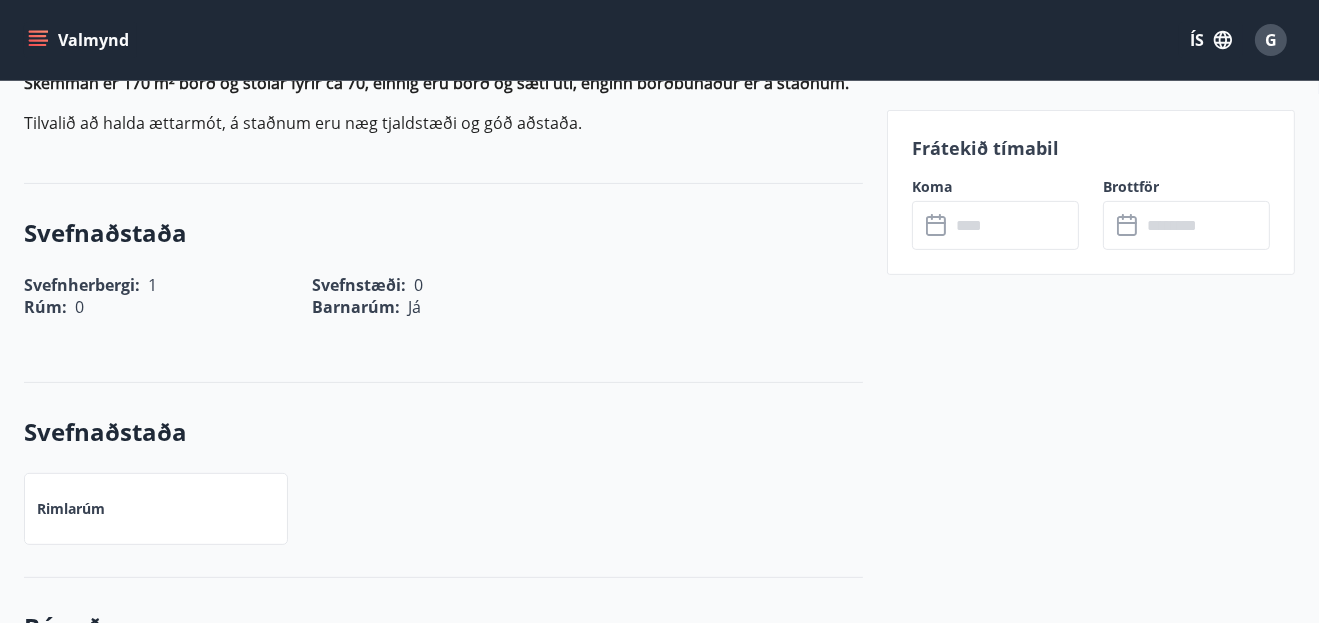 scroll, scrollTop: 0, scrollLeft: 0, axis: both 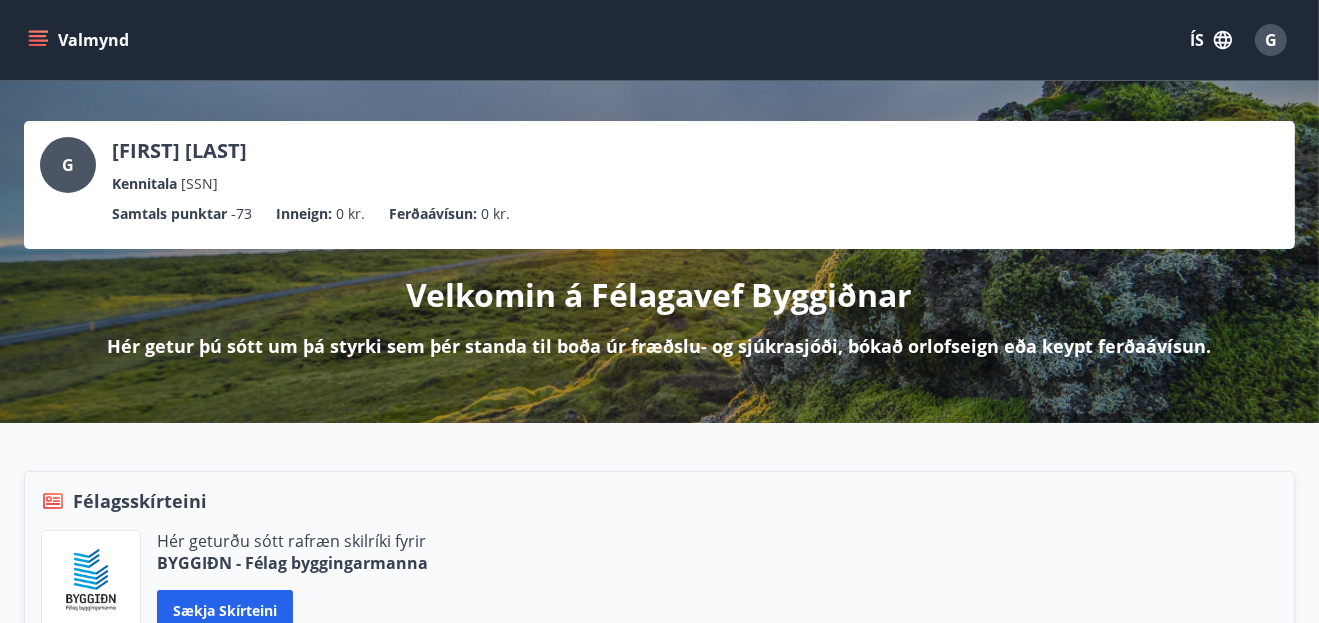 click on "G" at bounding box center [68, 165] 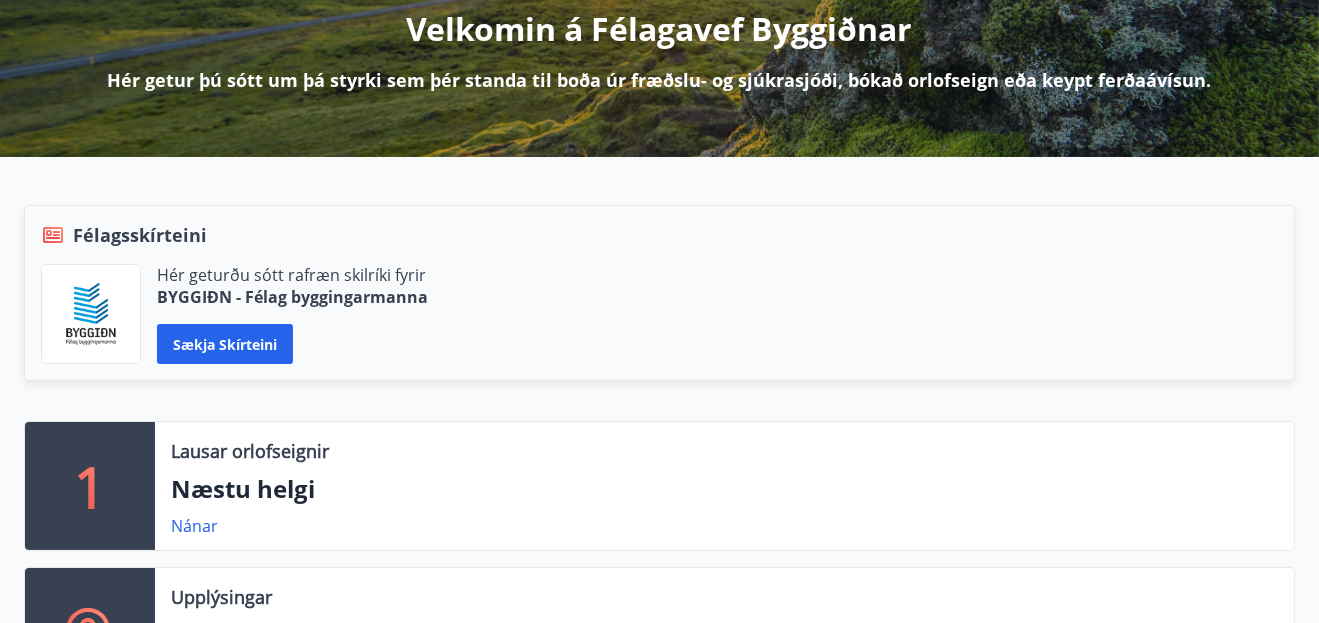 scroll, scrollTop: 533, scrollLeft: 0, axis: vertical 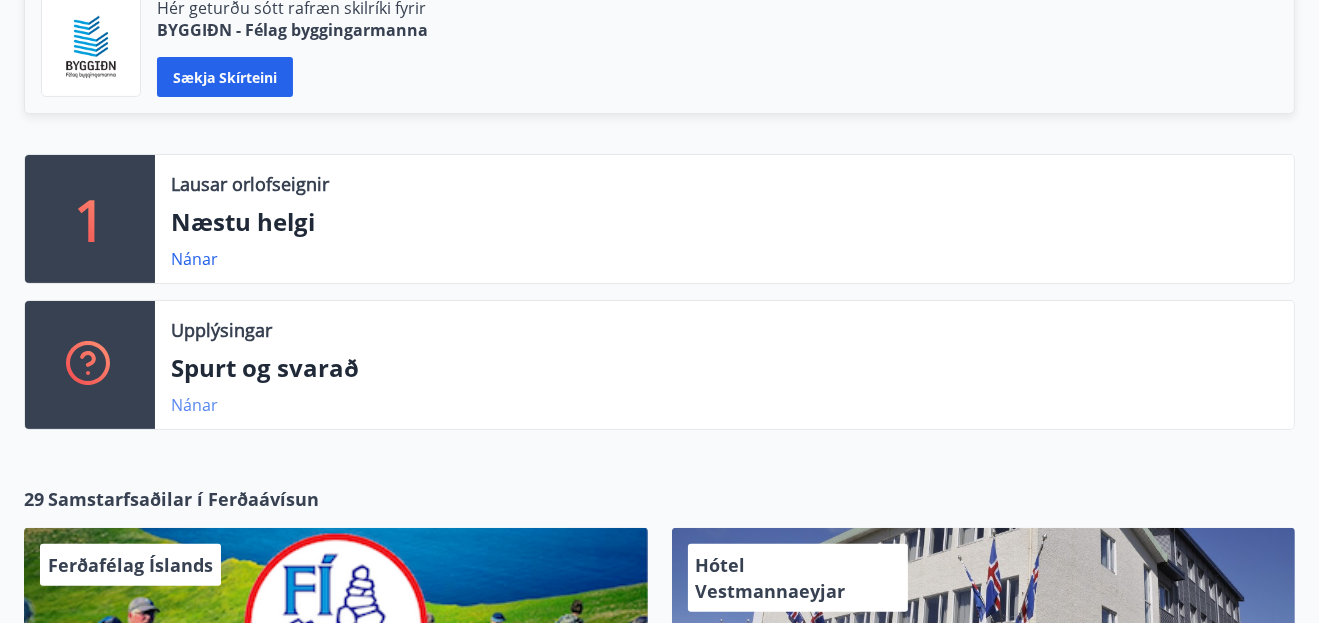 click on "Nánar" at bounding box center [194, 259] 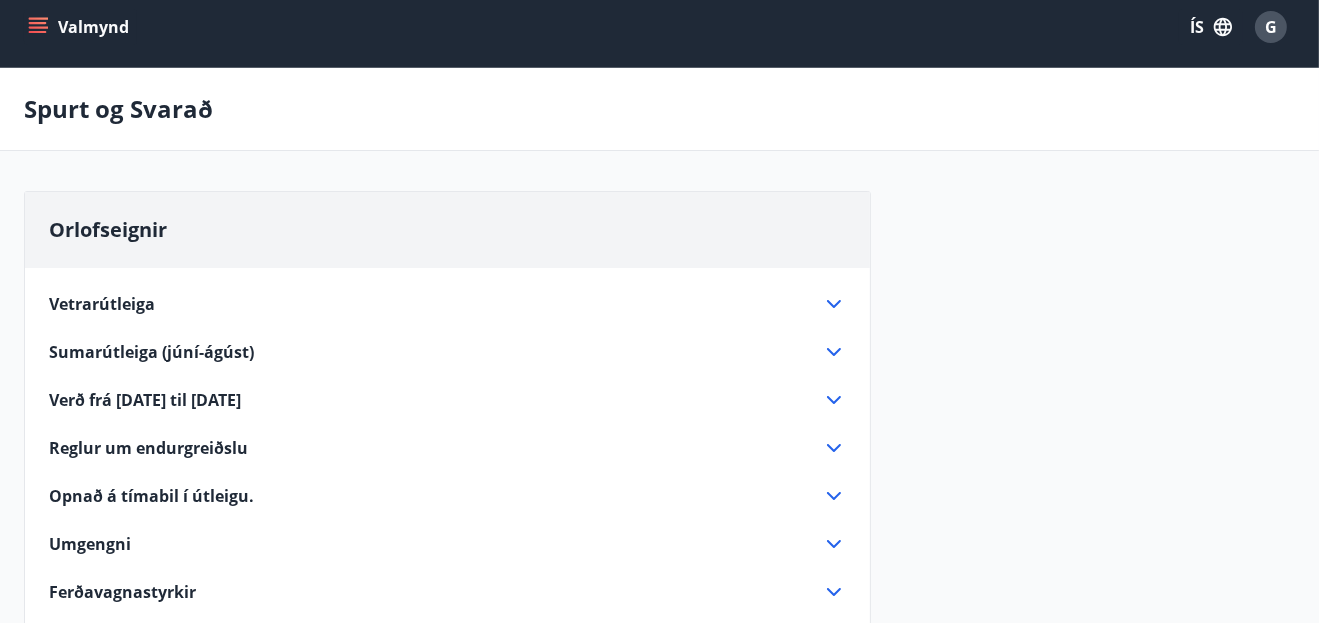 scroll, scrollTop: 0, scrollLeft: 0, axis: both 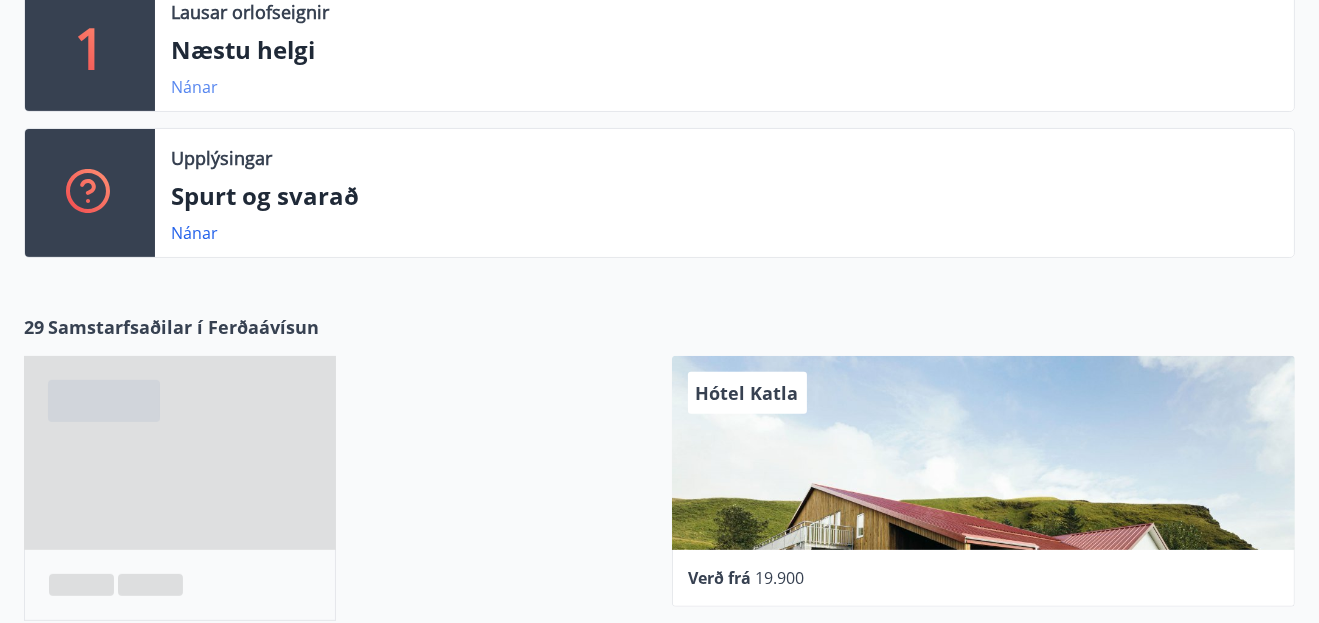 click on "Nánar" at bounding box center (194, 87) 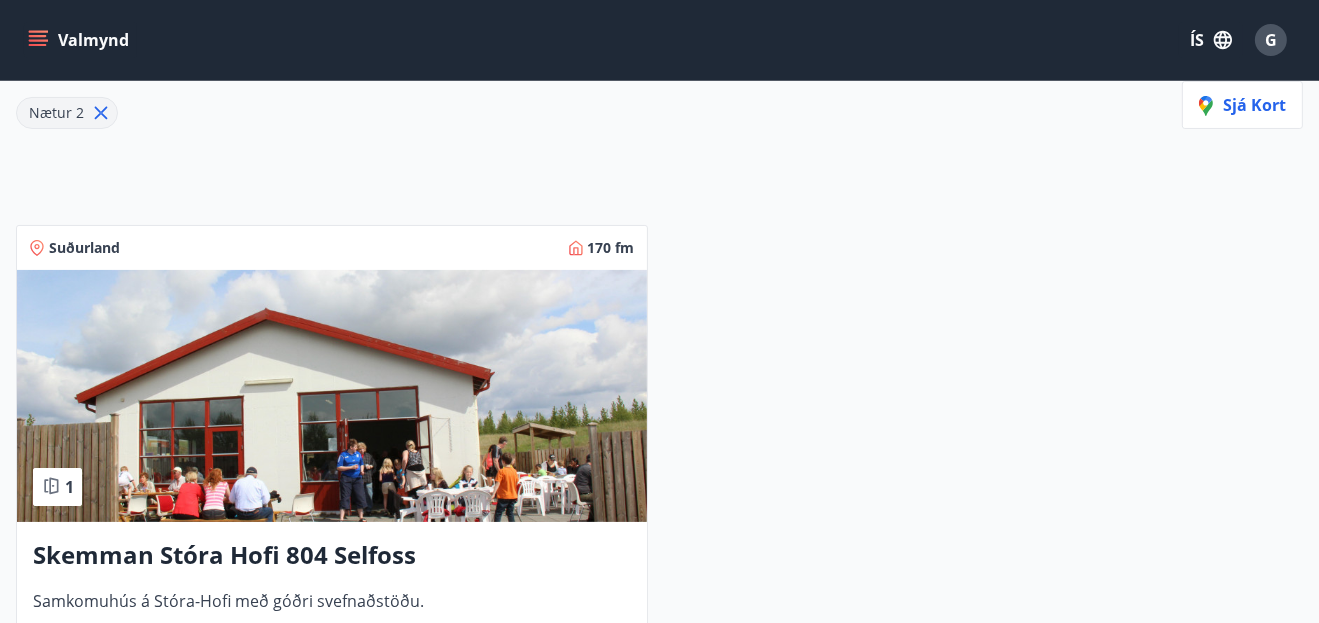 scroll, scrollTop: 0, scrollLeft: 0, axis: both 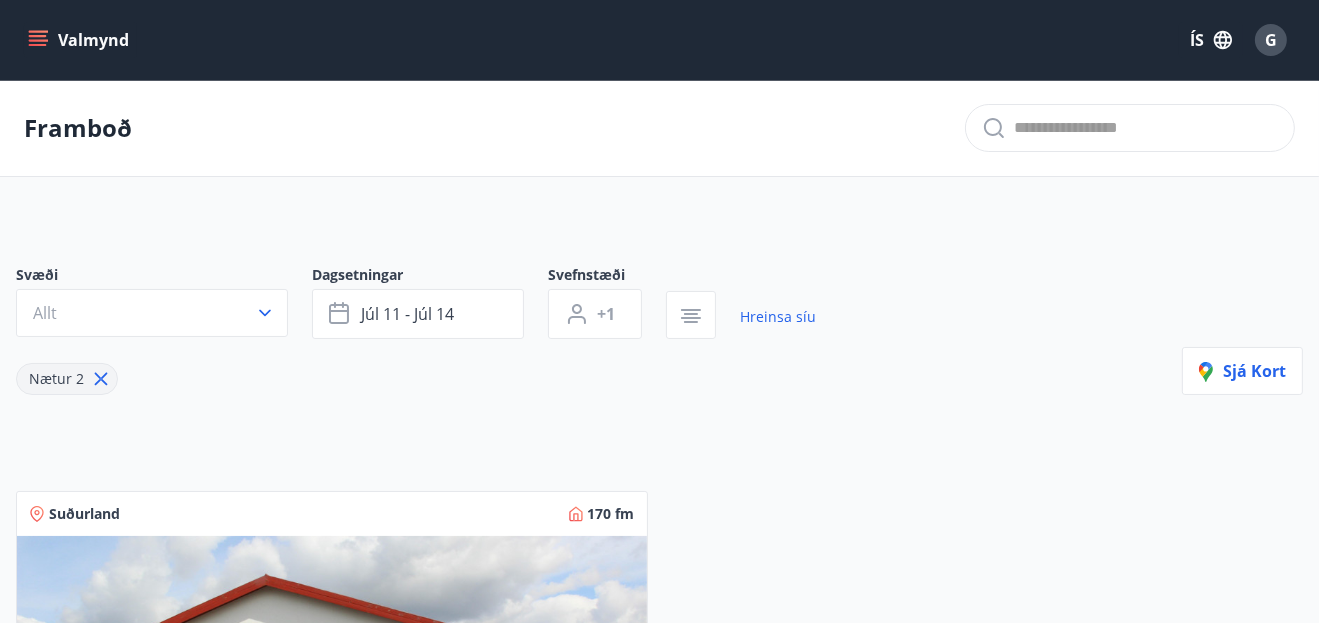 click at bounding box center (40, 40) 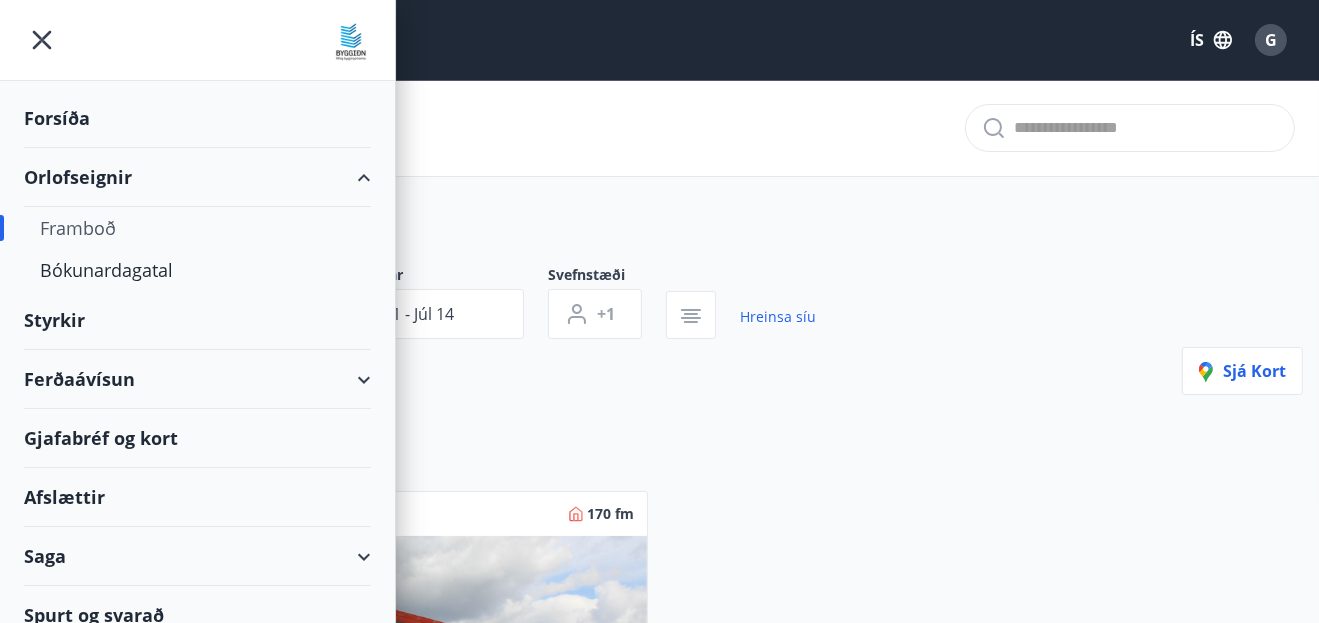 click on "Framboð" at bounding box center (197, 228) 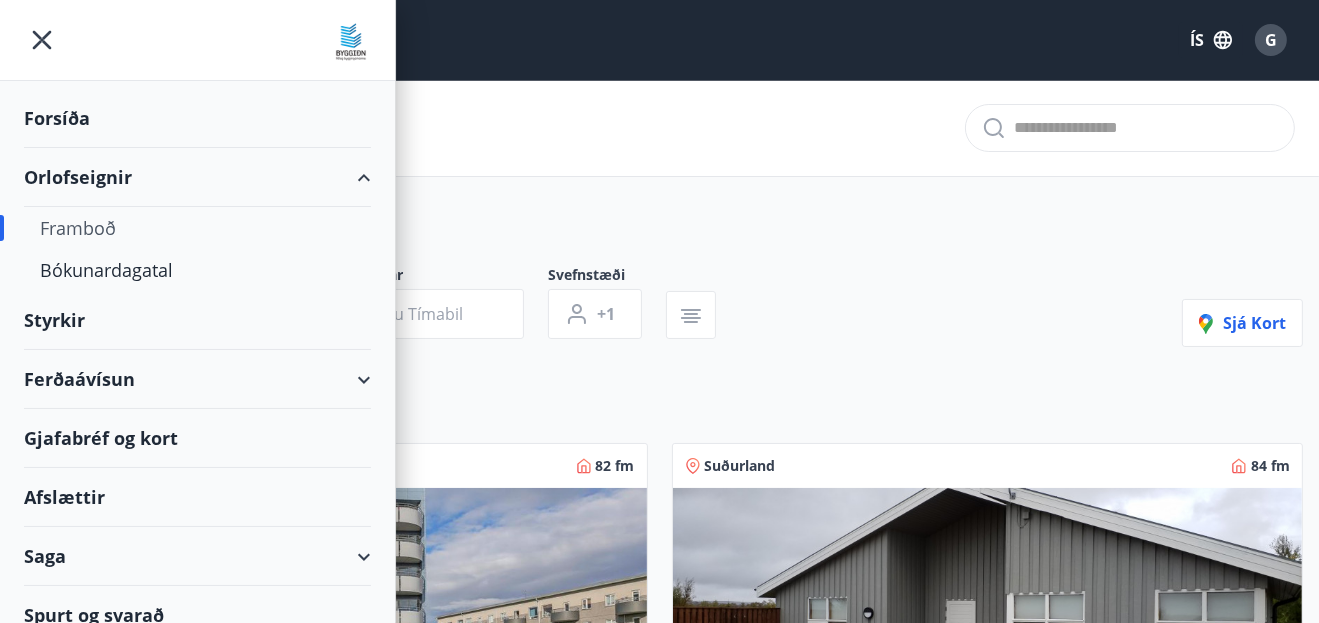 scroll, scrollTop: 19, scrollLeft: 0, axis: vertical 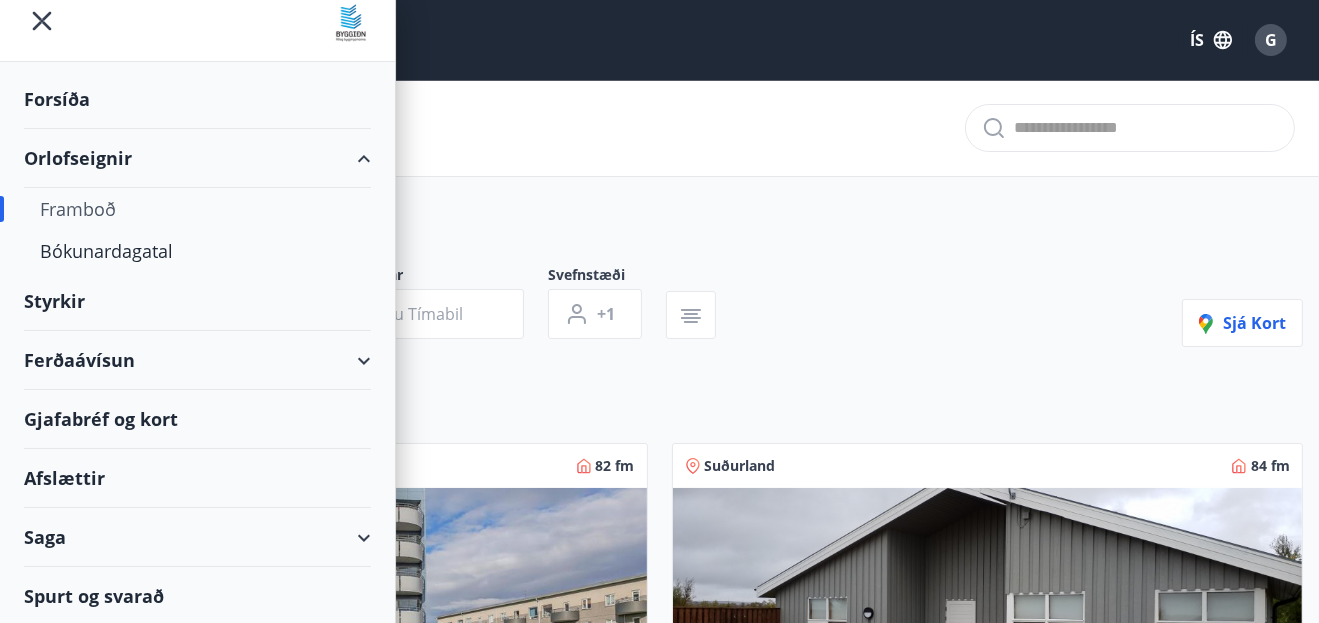 click on "Orlofseignir" at bounding box center (197, 158) 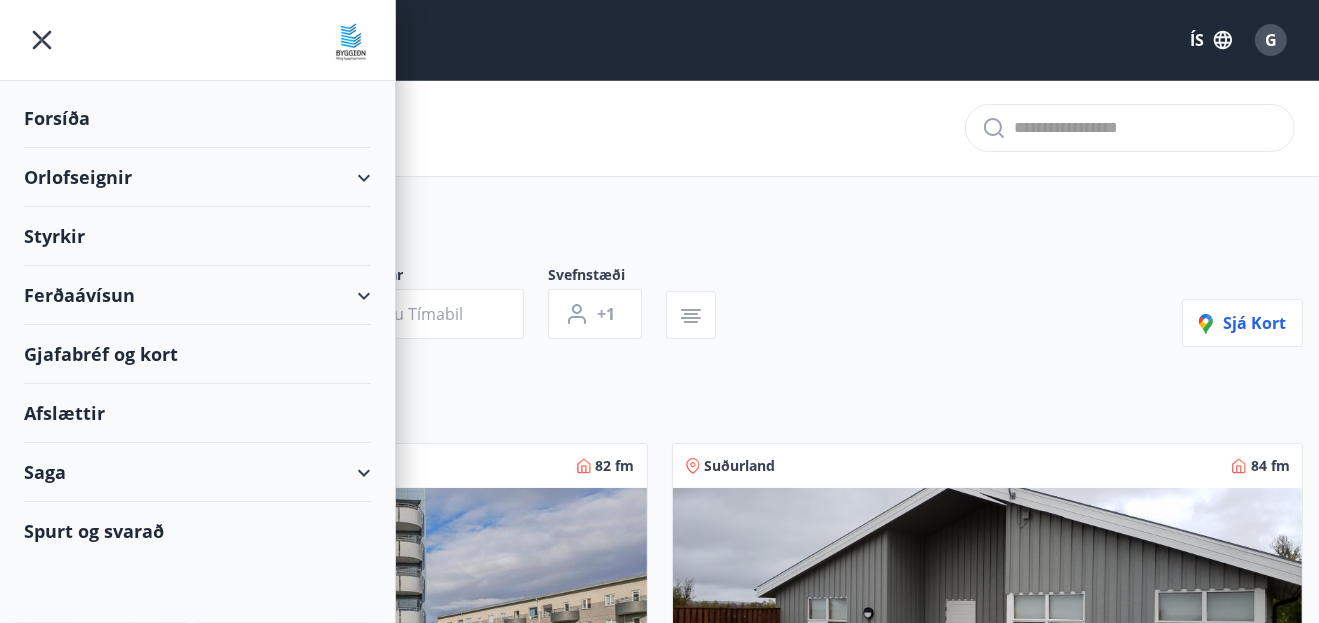 scroll, scrollTop: 0, scrollLeft: 0, axis: both 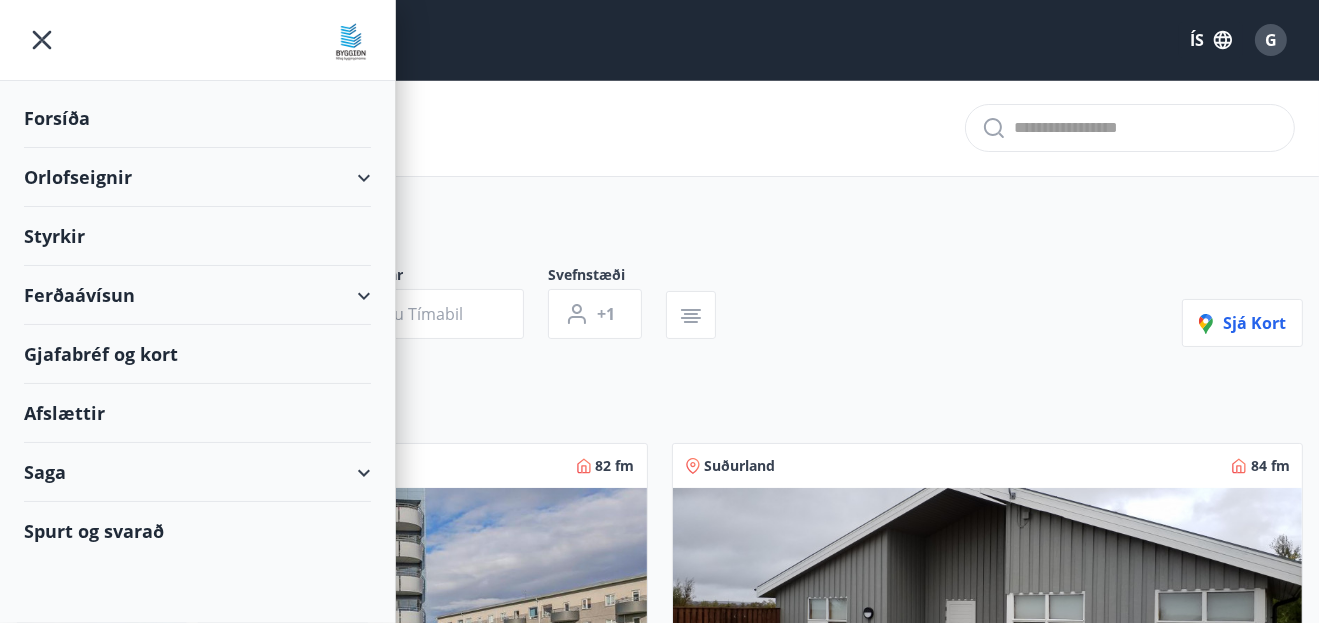 click on "Orlofseignir" at bounding box center (197, 177) 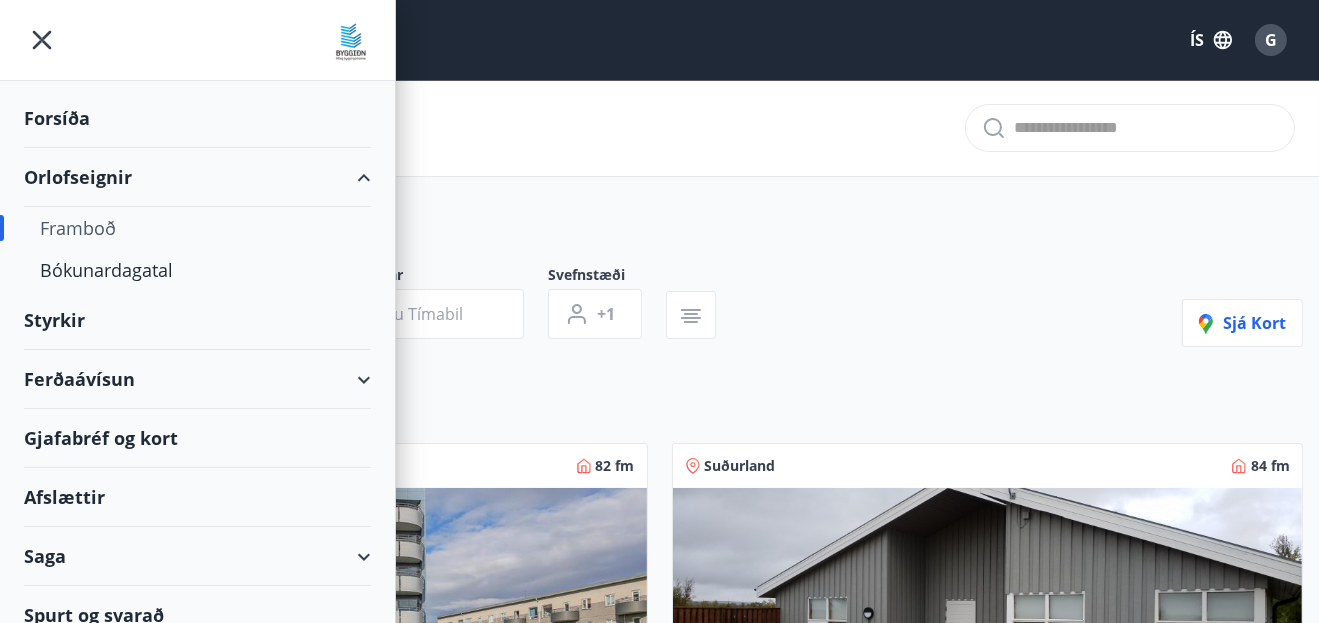 scroll, scrollTop: 19, scrollLeft: 0, axis: vertical 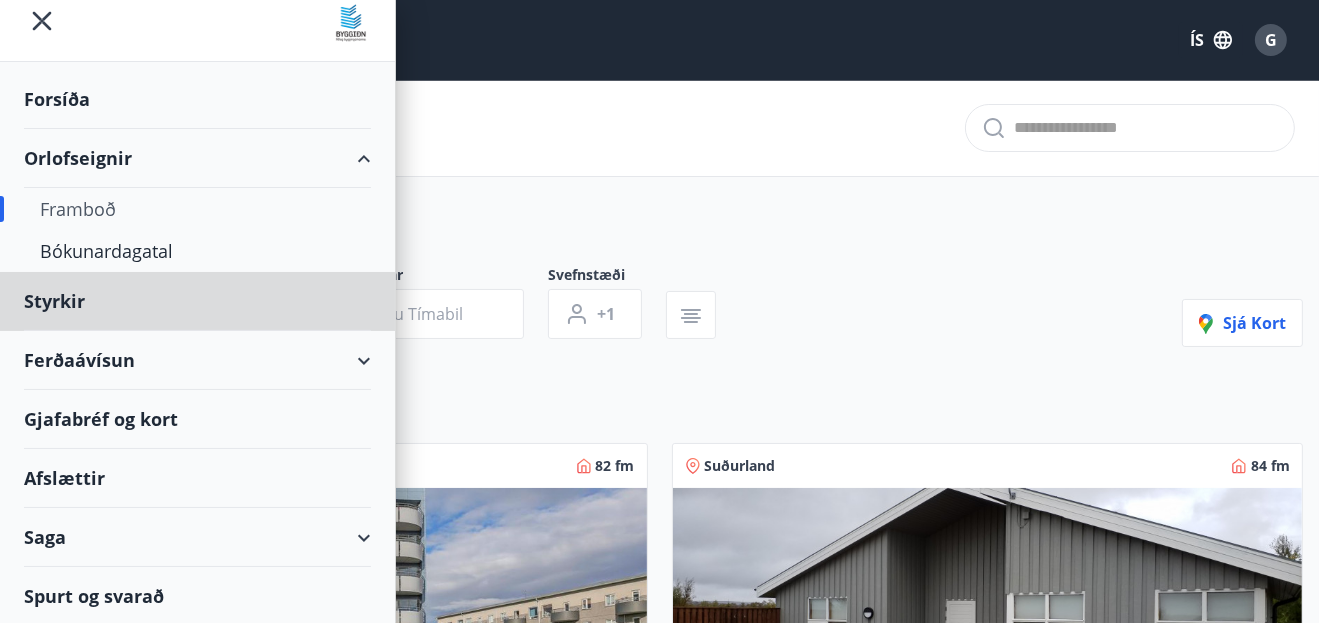 click on "Forsíða" at bounding box center [197, 99] 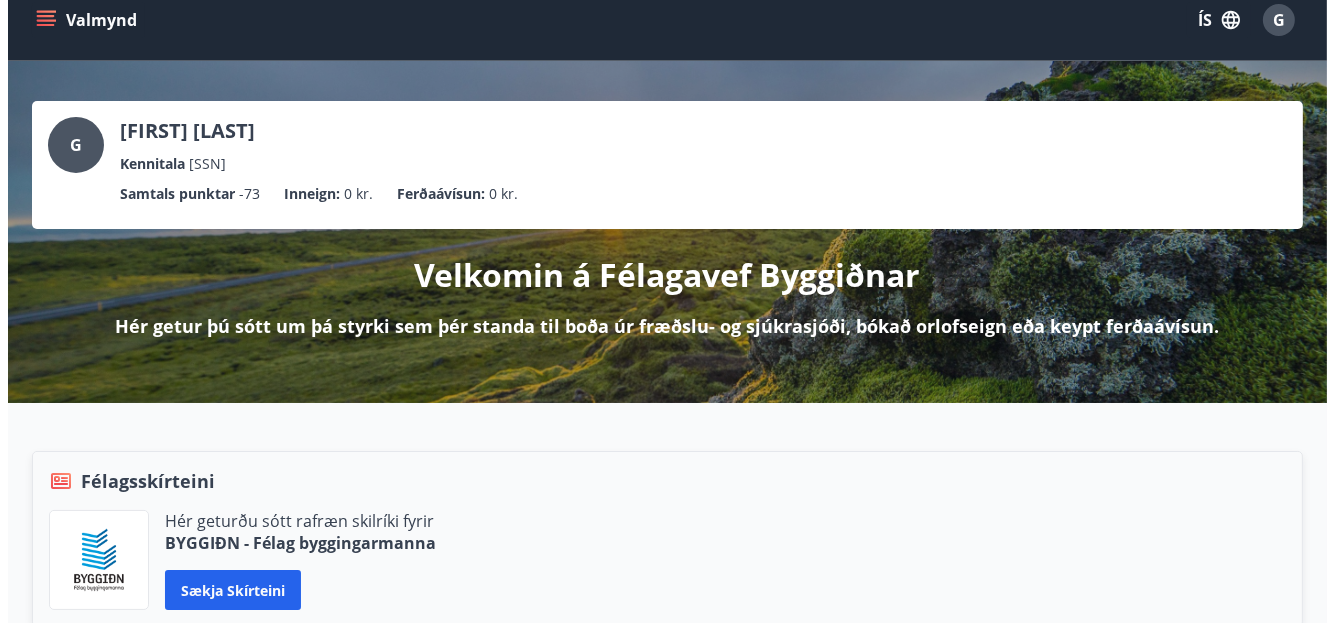 scroll, scrollTop: 0, scrollLeft: 0, axis: both 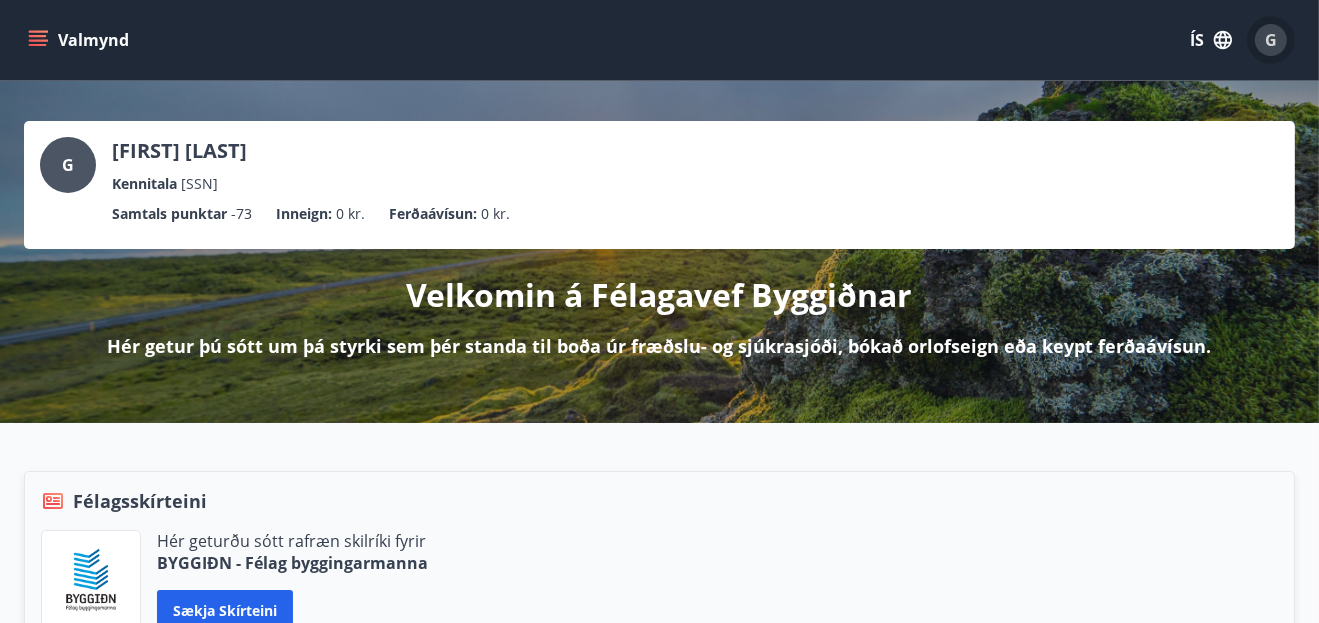 click on "G" at bounding box center [1271, 40] 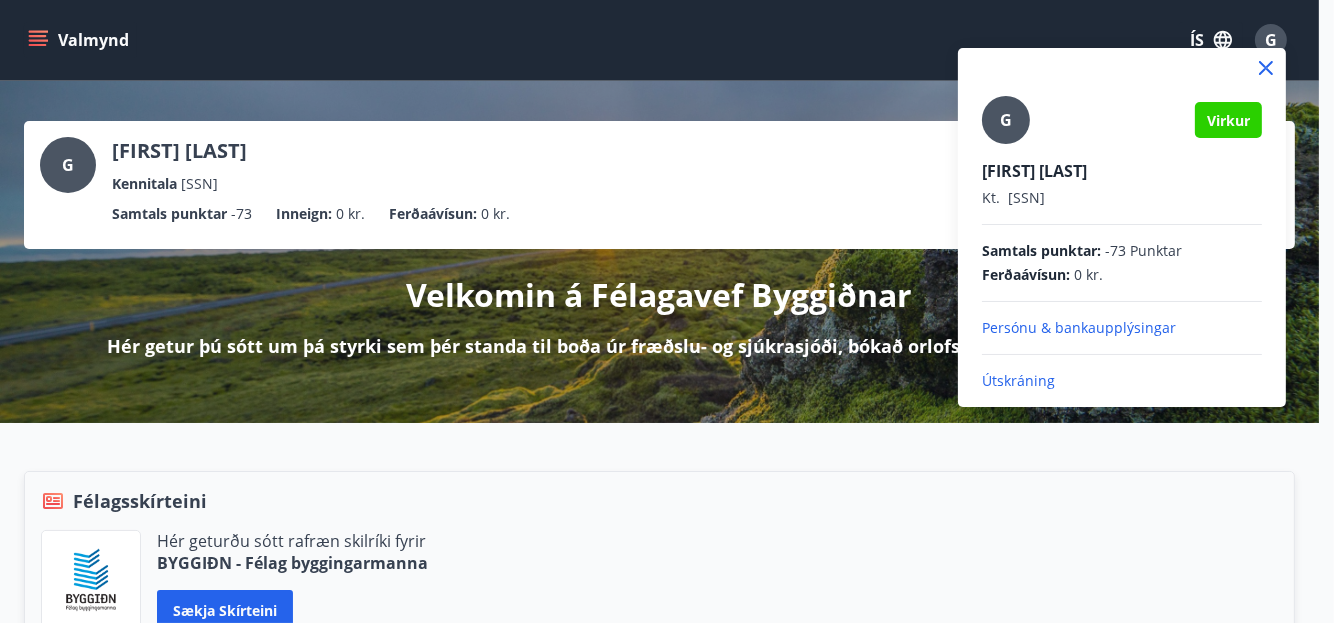 click on "Útskráning" at bounding box center (1122, 328) 